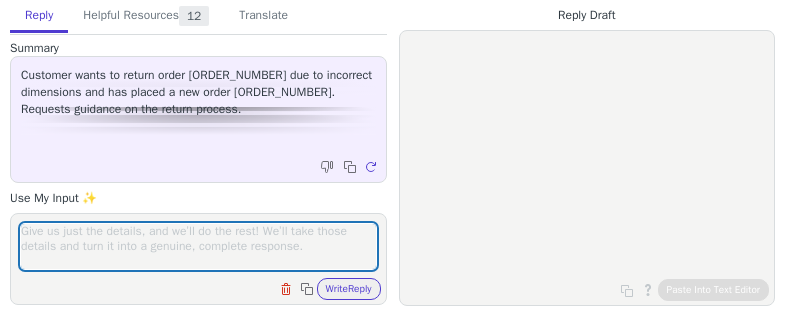 scroll, scrollTop: 0, scrollLeft: 0, axis: both 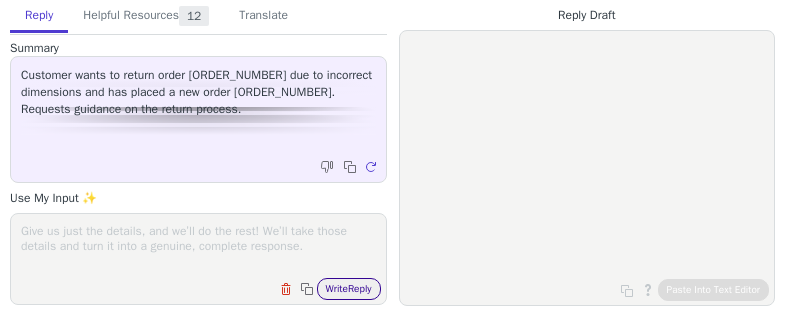 click on "Write  Reply" at bounding box center [349, 289] 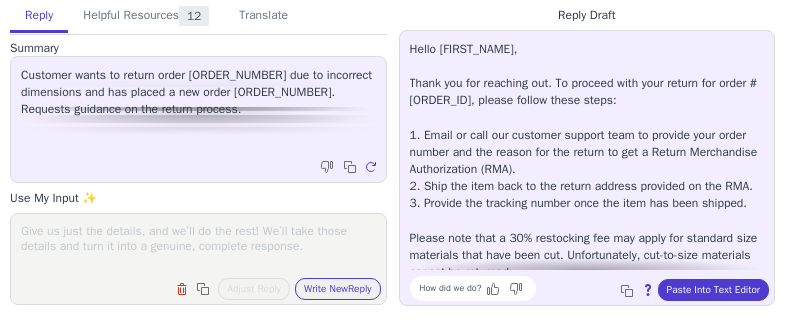 click at bounding box center (198, 246) 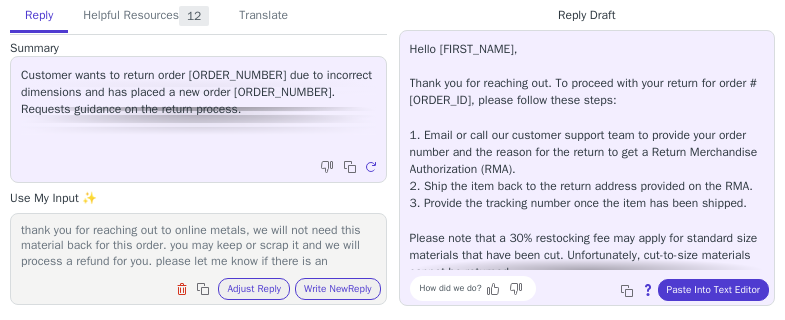 scroll, scrollTop: 16, scrollLeft: 0, axis: vertical 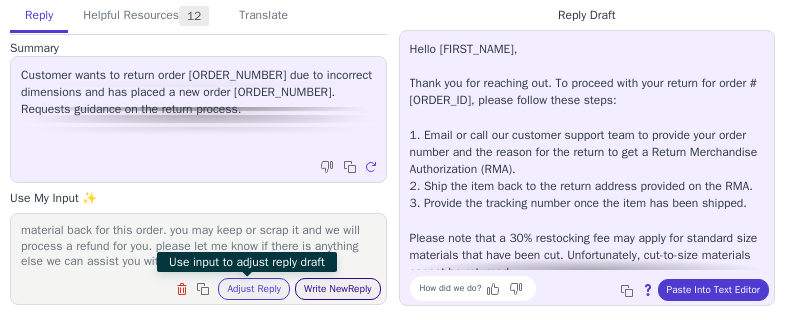 type on "thank you for reaching out to online metals, we will not need this material back for this order. you may keep or scrap it and we will process a refund for you. please let me know if there is anything else we can assist you with." 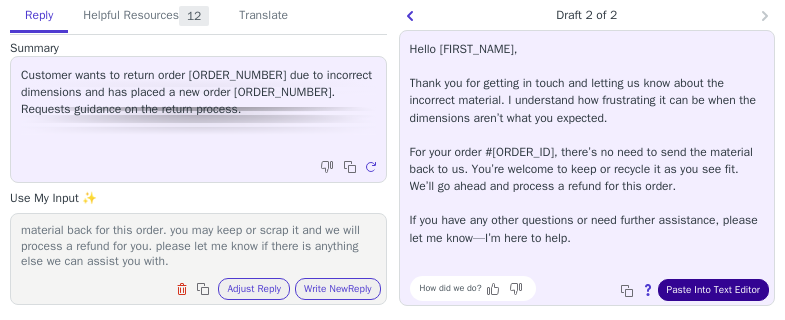 click on "Paste Into Text Editor" at bounding box center (713, 290) 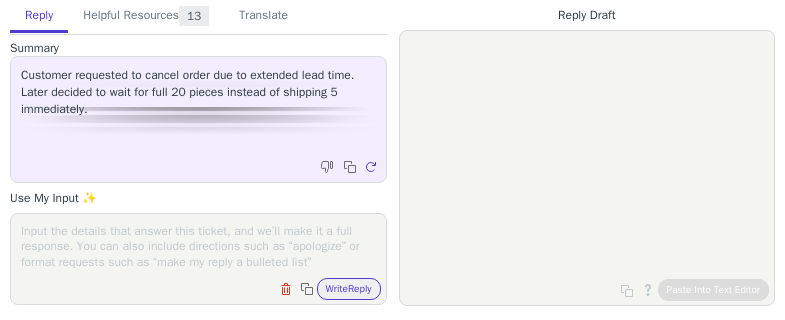 scroll, scrollTop: 0, scrollLeft: 0, axis: both 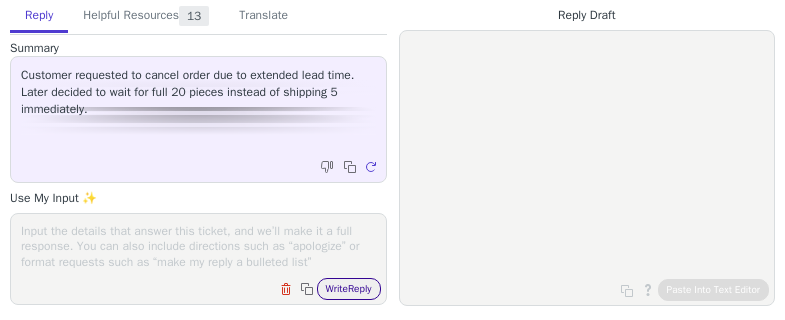 click on "Write  Reply" at bounding box center (349, 289) 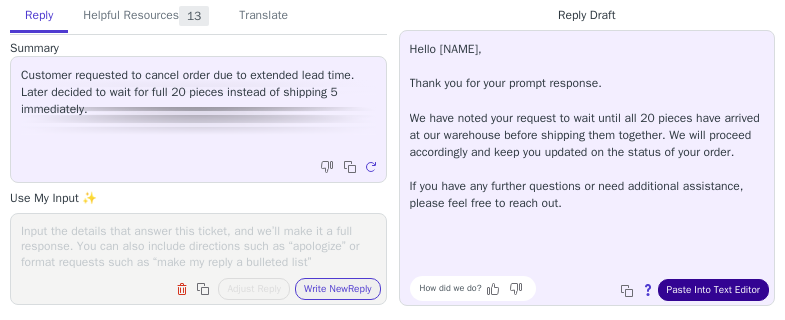 click on "Paste Into Text Editor" at bounding box center [713, 290] 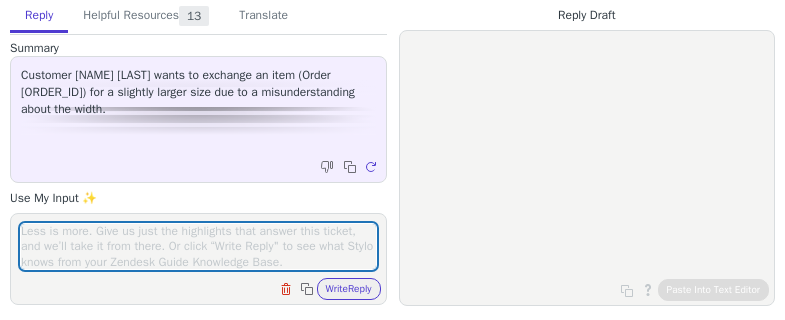 scroll, scrollTop: 0, scrollLeft: 0, axis: both 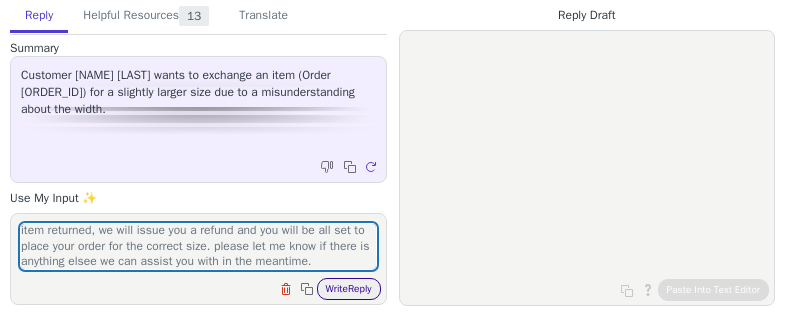 type on "thank you for reaching out to online metals. we do not need this item returned, we will issue you a refund and you will be all set to place your order for the correct size. please let me know if there is anything elsee we can assist you with in the meantime." 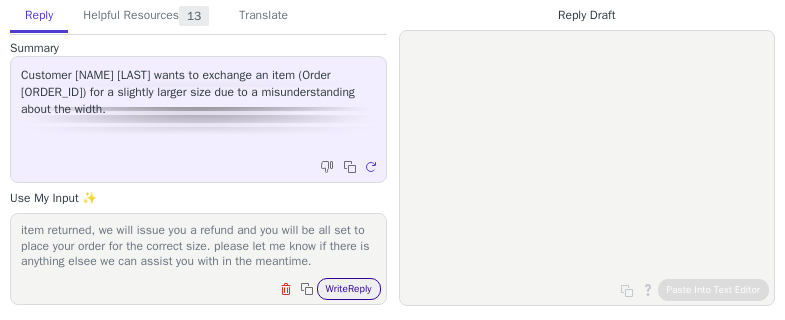 click on "Write  Reply" at bounding box center [349, 289] 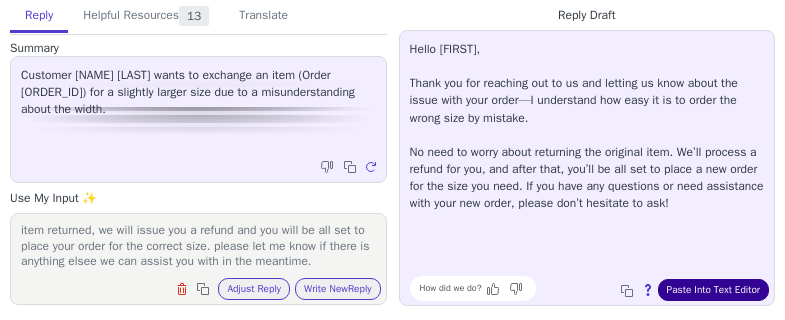 click on "Paste Into Text Editor" at bounding box center [713, 290] 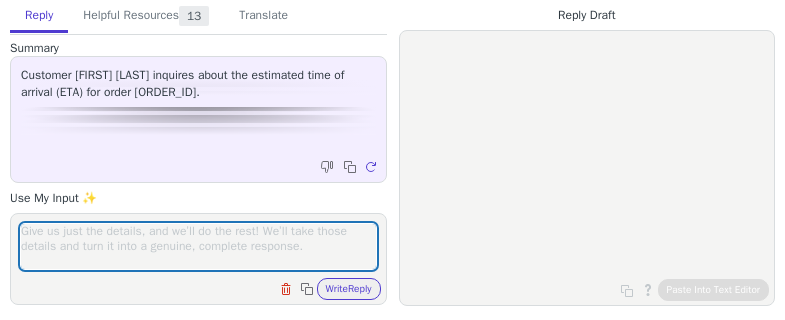 click at bounding box center [198, 246] 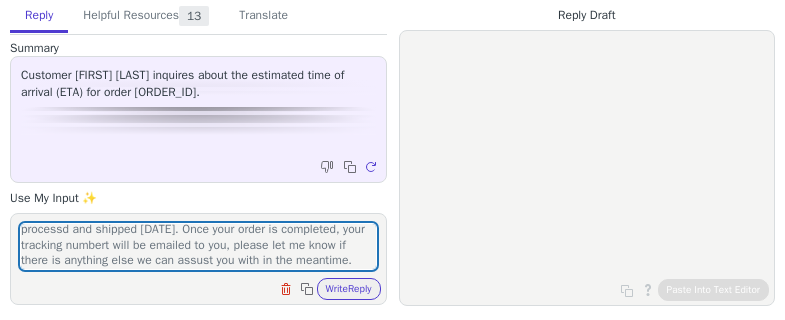 scroll, scrollTop: 18, scrollLeft: 0, axis: vertical 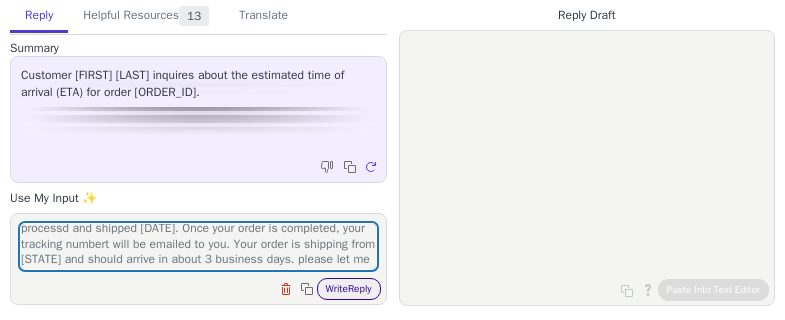 type on "thank you for reaching out to online metals, your order should processd and shipped [DATE]. Once your order is completed, your tracking numbert will be emailed to you. Your order is shipping from [STATE] and should arrive in about 3 business days. please let me know if there is anything else we can assust you with in the meantime." 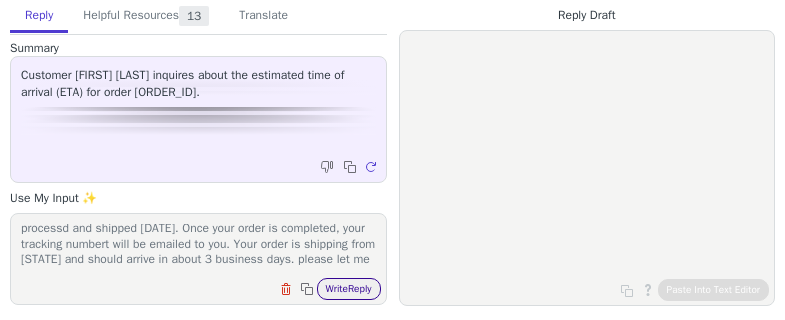 click on "Write  Reply" at bounding box center (349, 289) 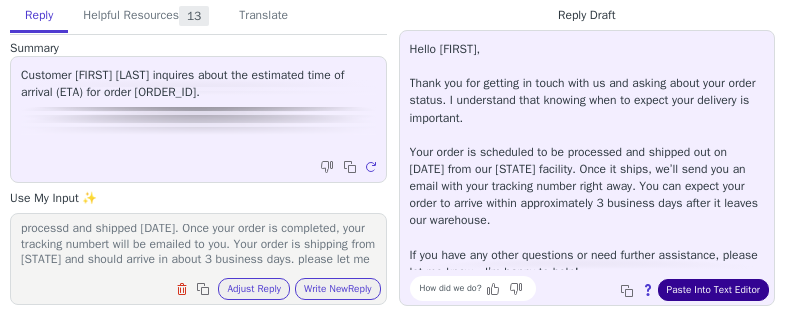 click on "Paste Into Text Editor" at bounding box center [713, 290] 